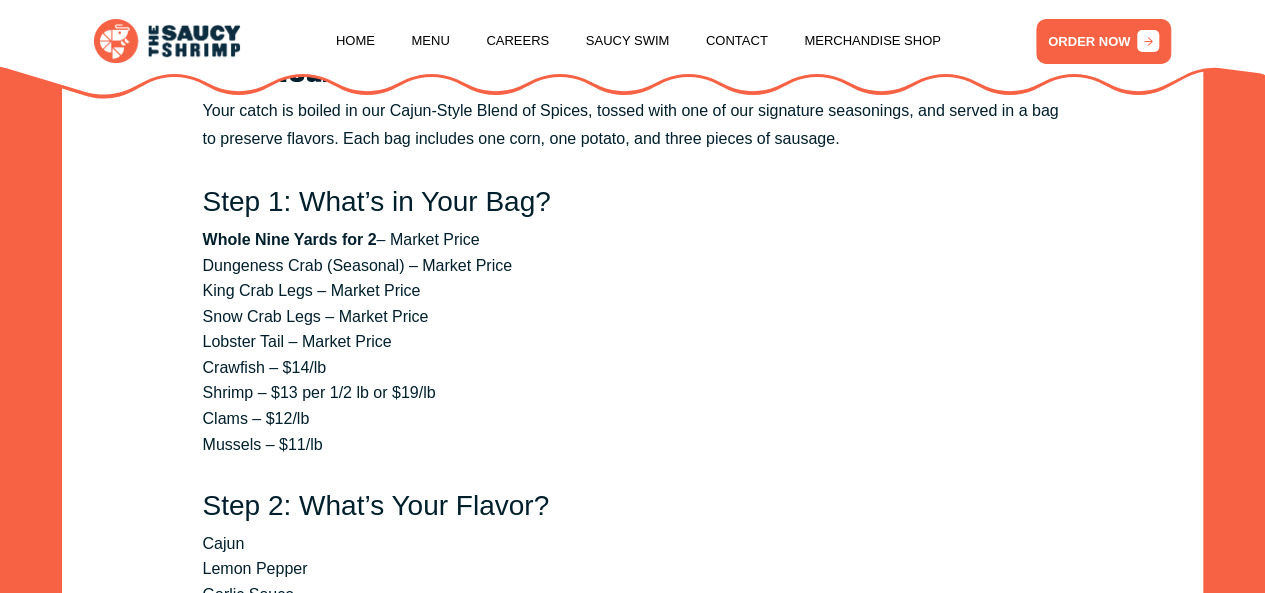 scroll, scrollTop: 2264, scrollLeft: 0, axis: vertical 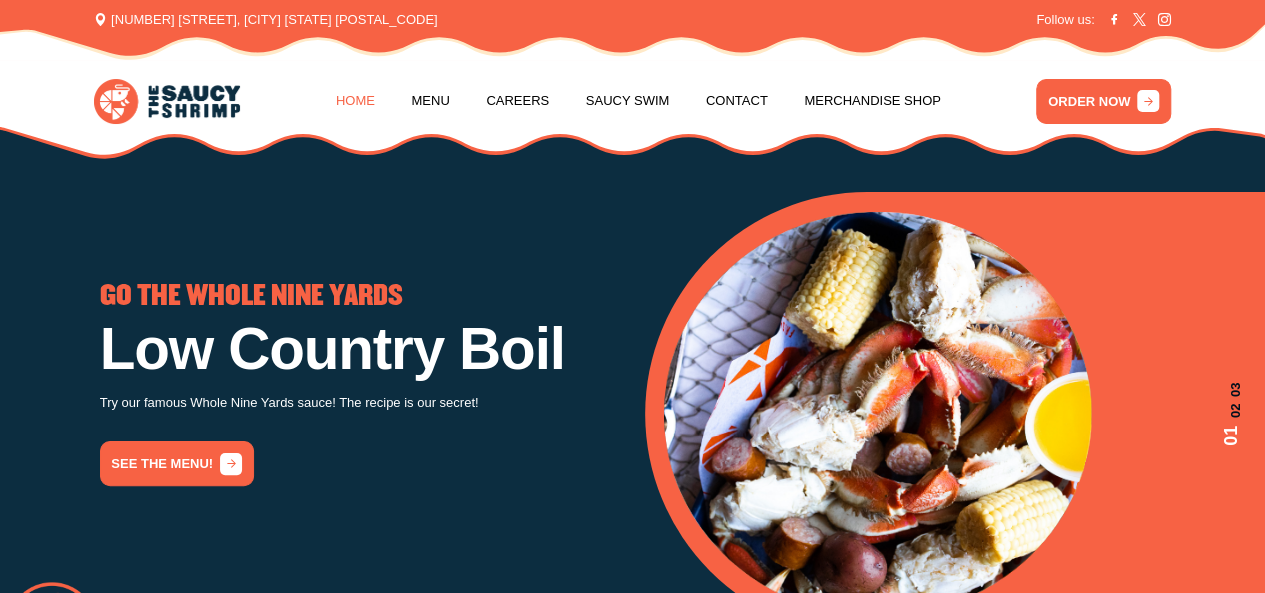 click on "Home" at bounding box center (355, 101) 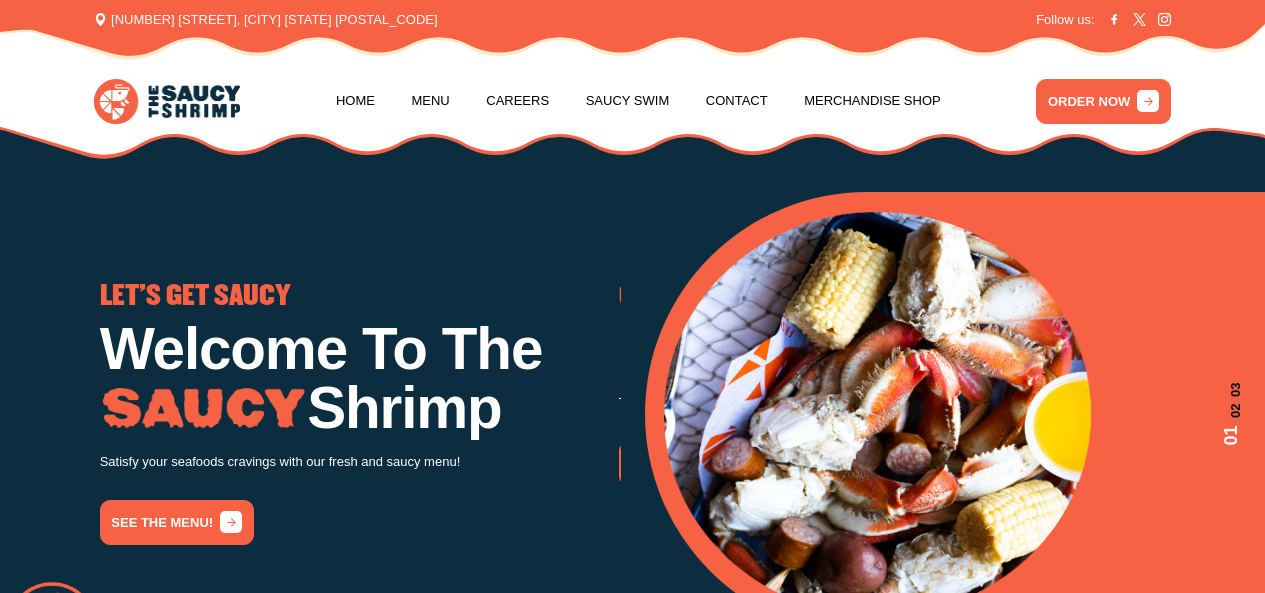 scroll, scrollTop: 0, scrollLeft: 0, axis: both 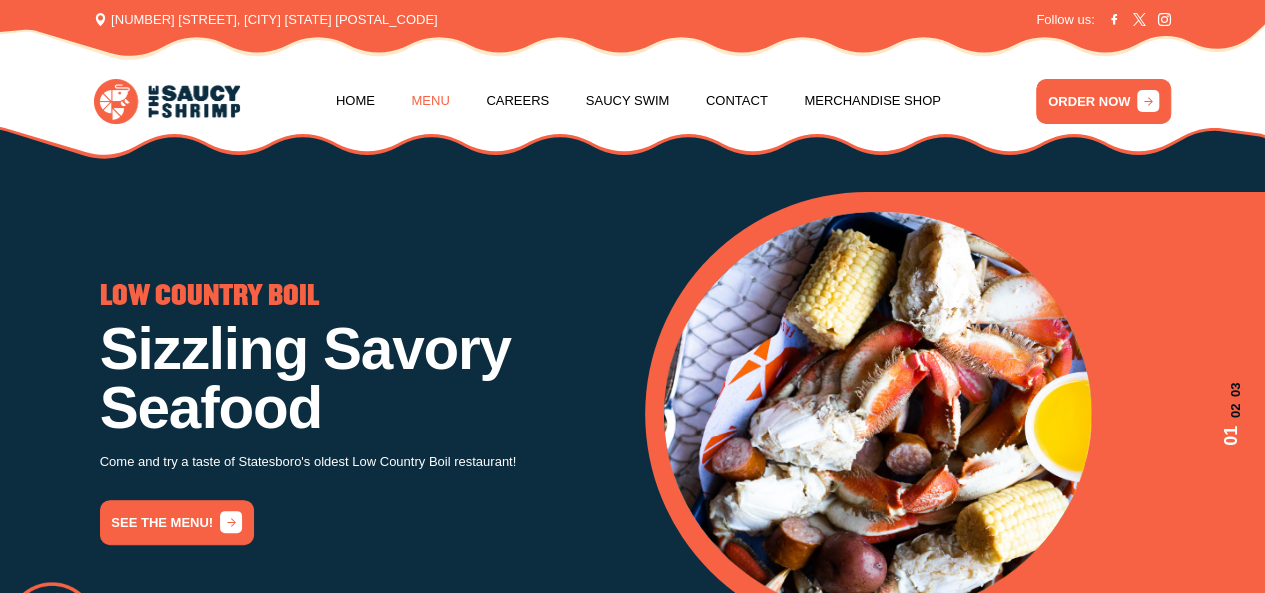 click on "Menu" at bounding box center (430, 101) 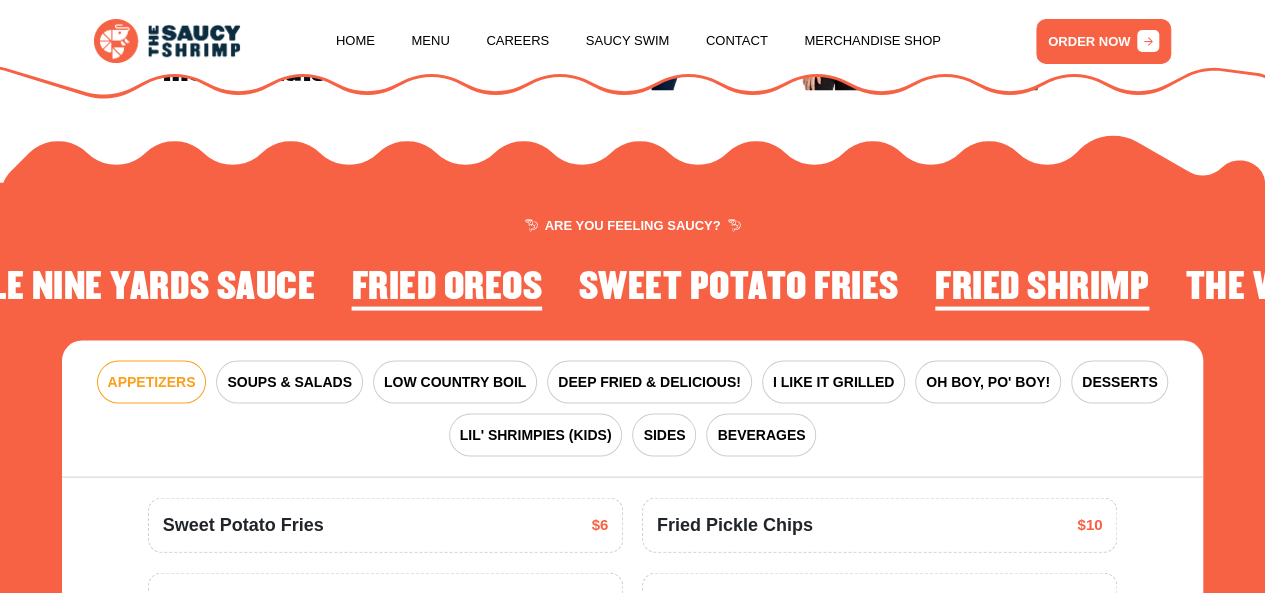 scroll, scrollTop: 2064, scrollLeft: 0, axis: vertical 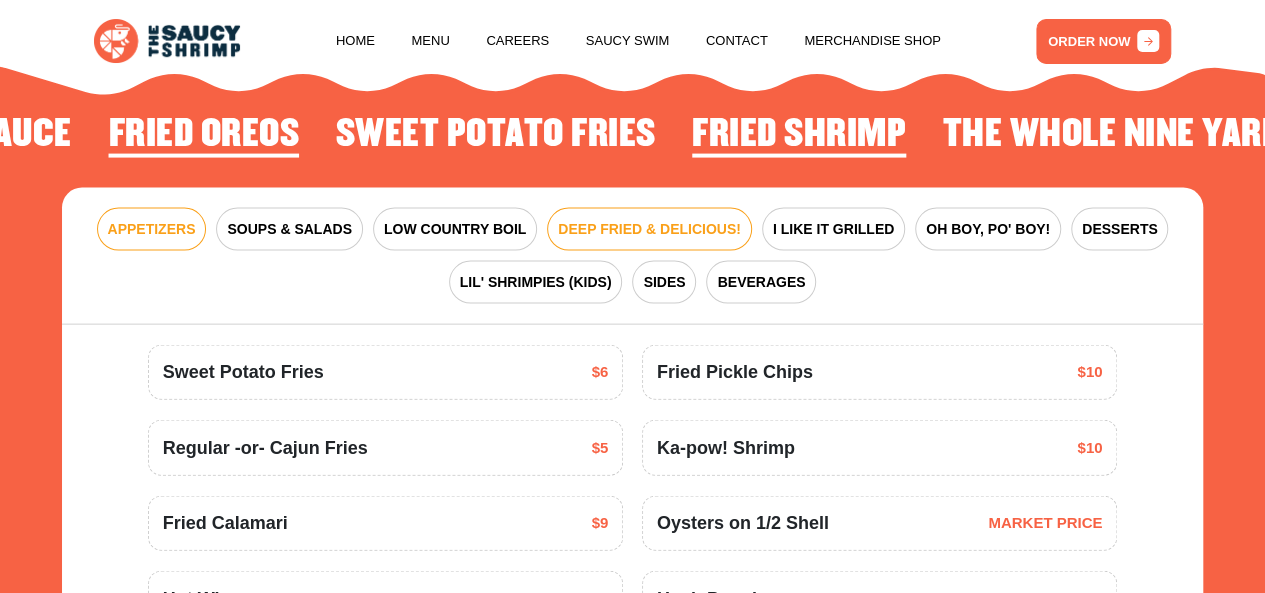 click on "DEEP FRIED & DELICIOUS!" at bounding box center (649, 229) 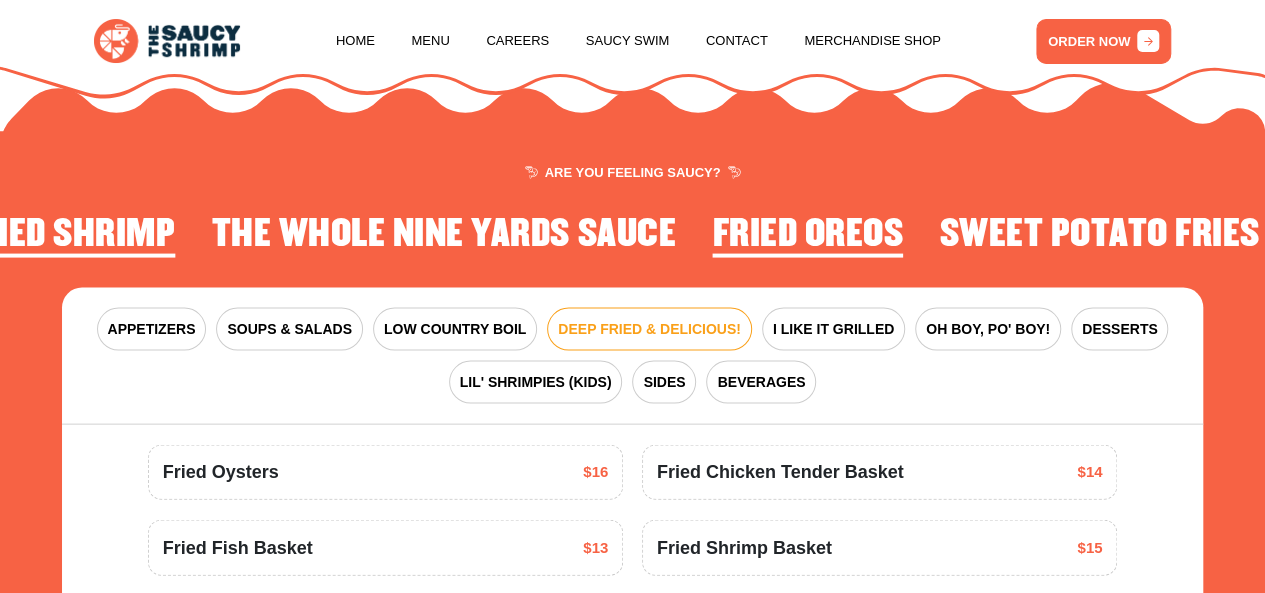 scroll, scrollTop: 1964, scrollLeft: 0, axis: vertical 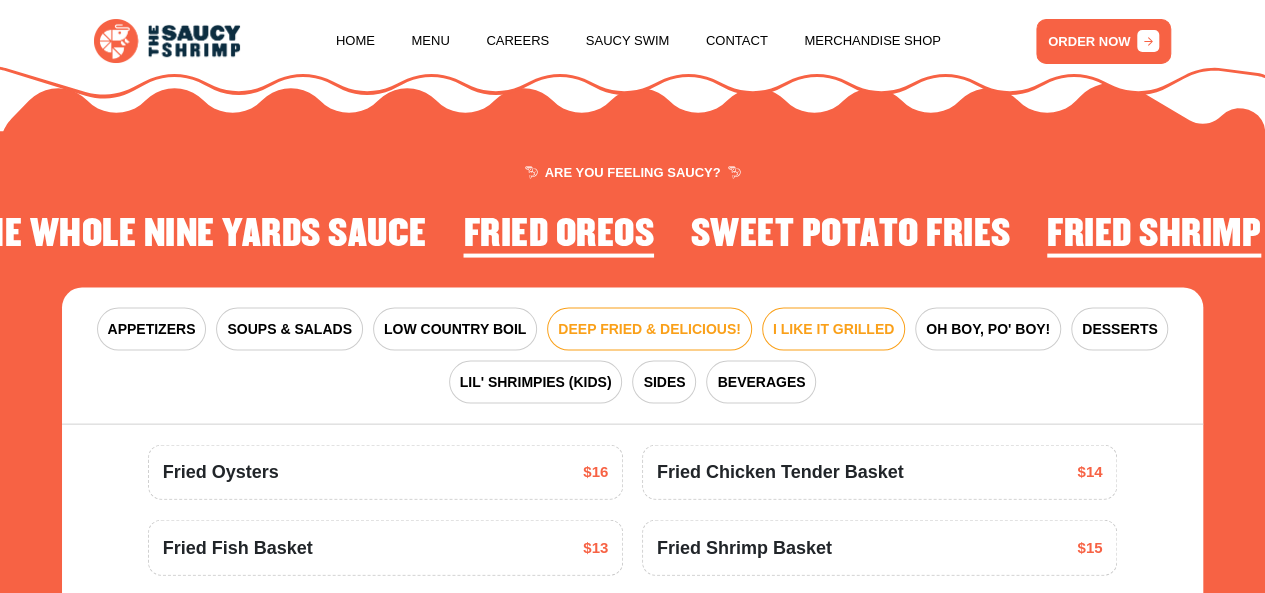 click on "I LIKE IT GRILLED" at bounding box center [152, 329] 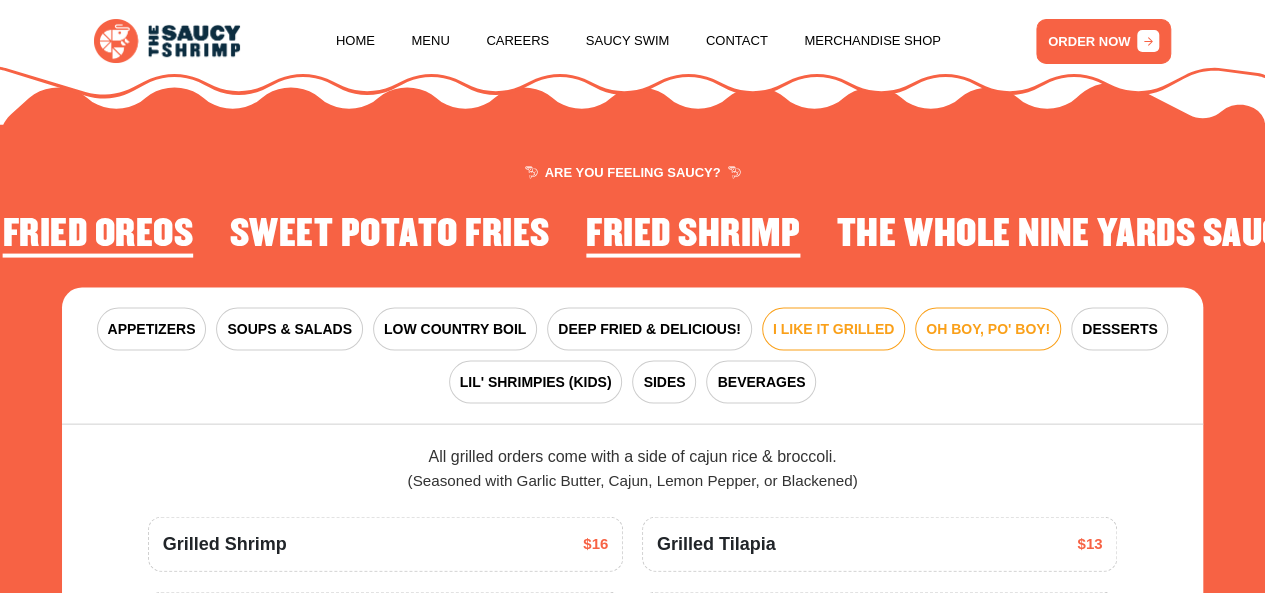 click on "OH BOY, PO' BOY!" at bounding box center (152, 329) 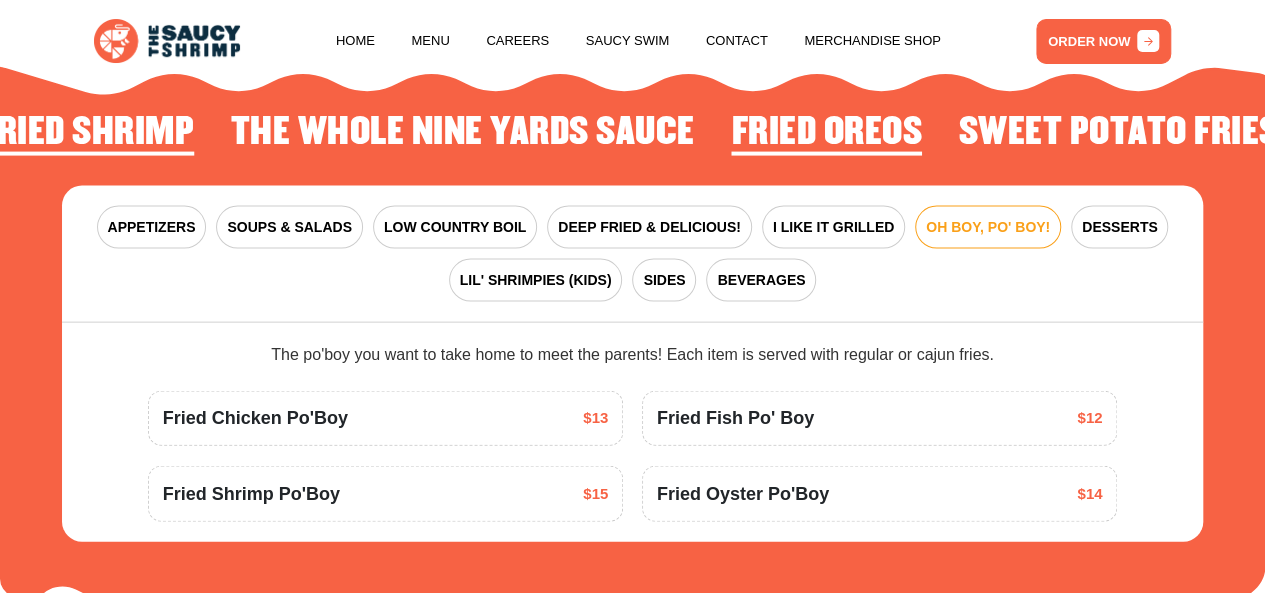 scroll, scrollTop: 2064, scrollLeft: 0, axis: vertical 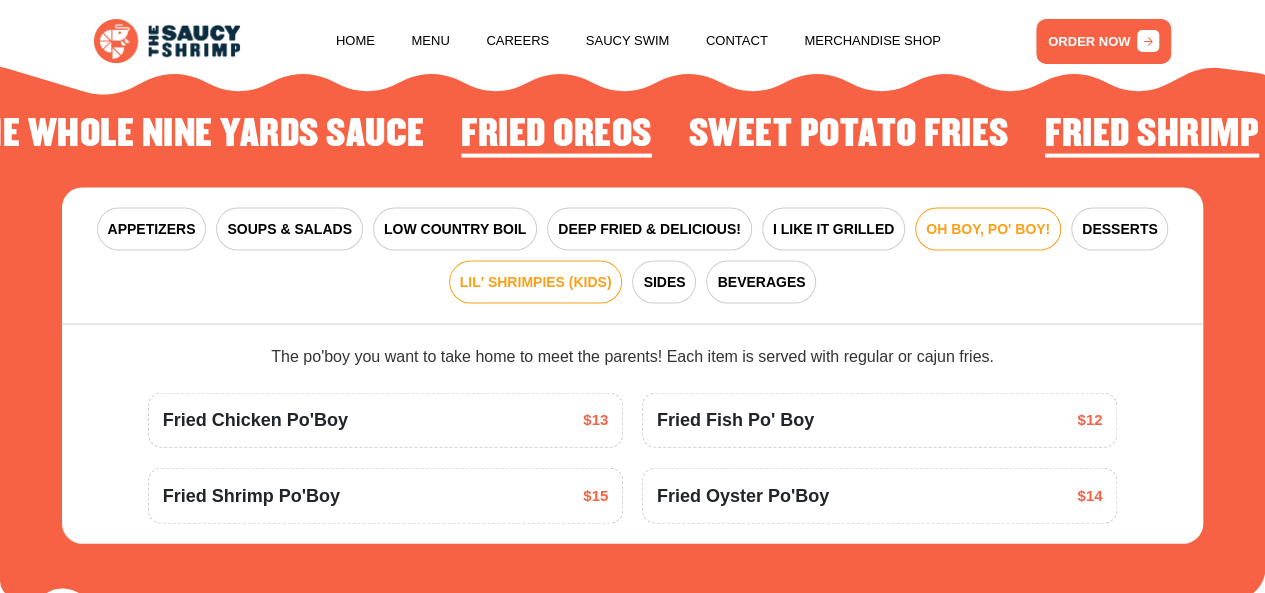click on "LIL' SHRIMPIES (KIDS)" at bounding box center [152, 229] 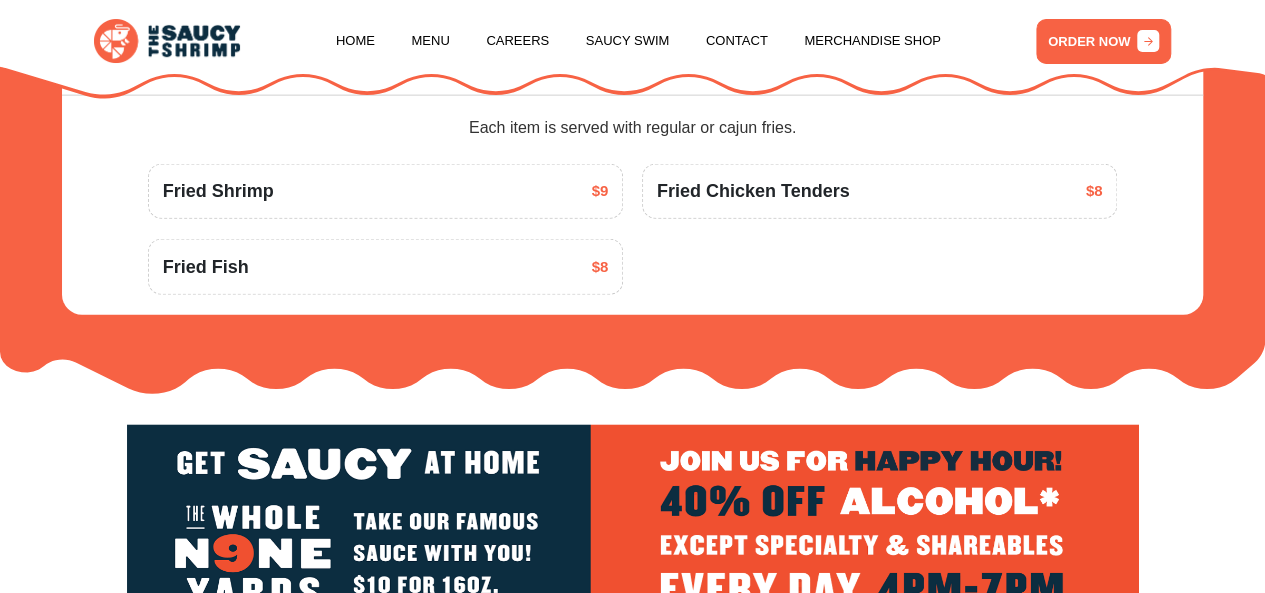 scroll, scrollTop: 2064, scrollLeft: 0, axis: vertical 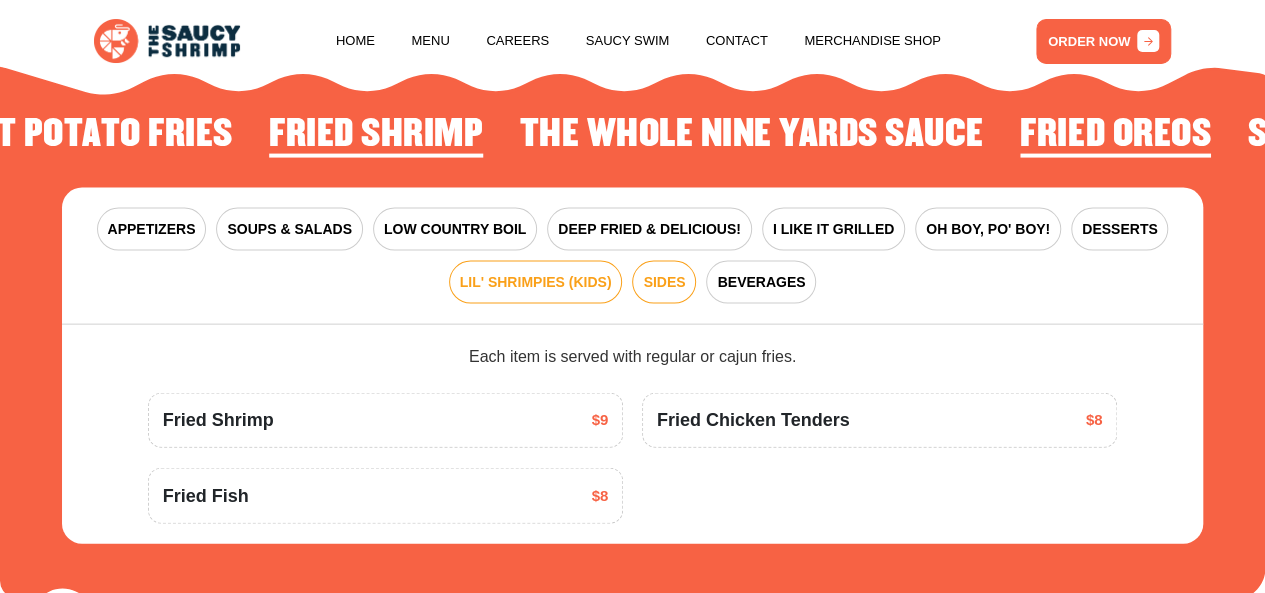 click on "SIDES" at bounding box center [152, 229] 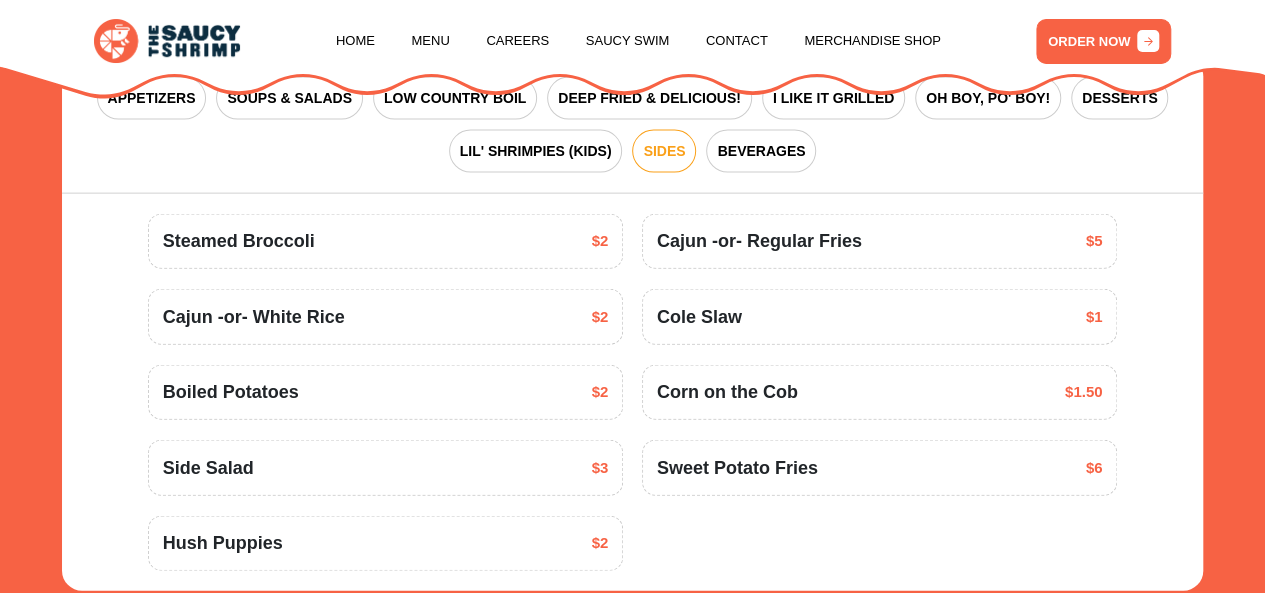 scroll, scrollTop: 2164, scrollLeft: 0, axis: vertical 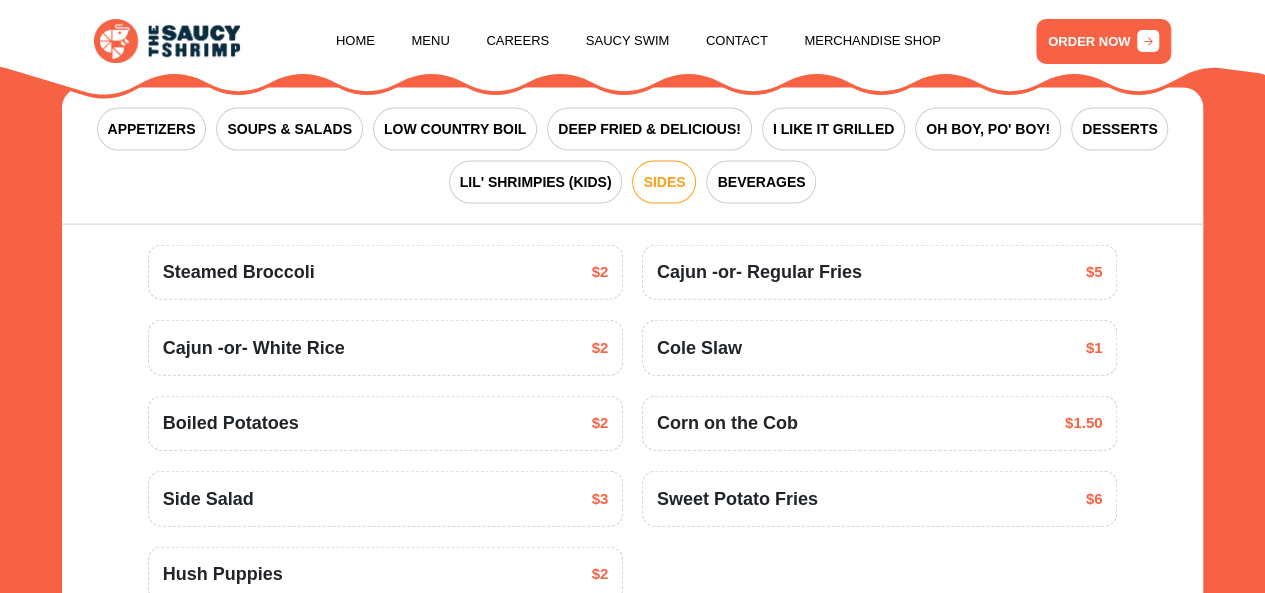 drag, startPoint x: 776, startPoint y: 213, endPoint x: 774, endPoint y: 230, distance: 17.117243 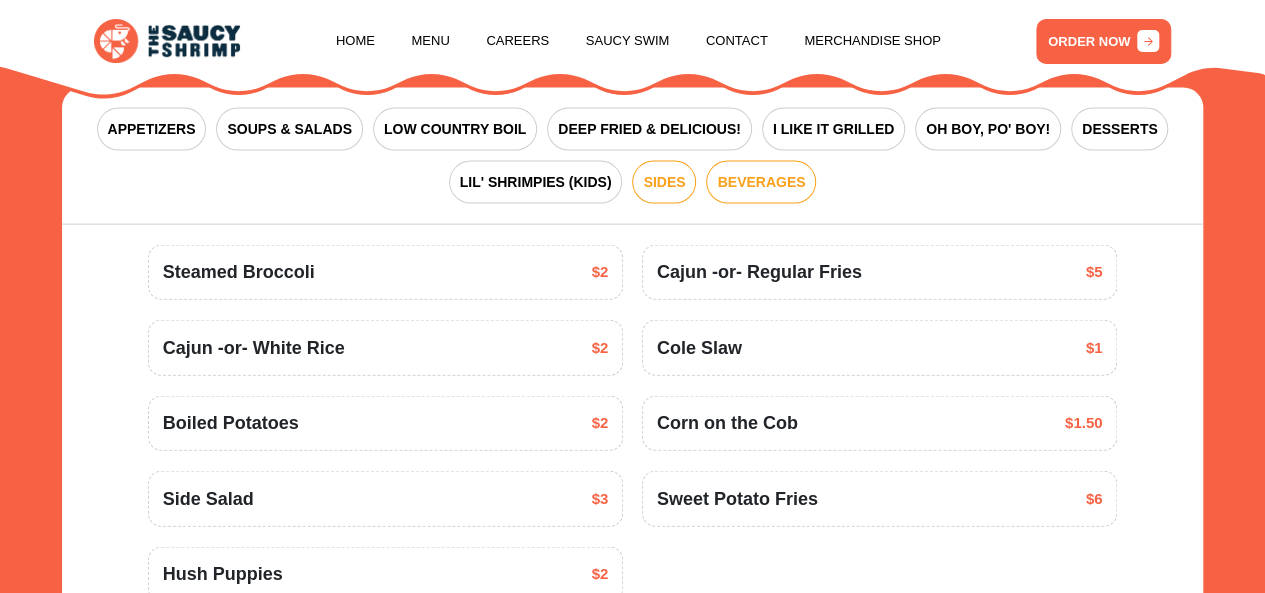 click on "BEVERAGES" at bounding box center (152, 129) 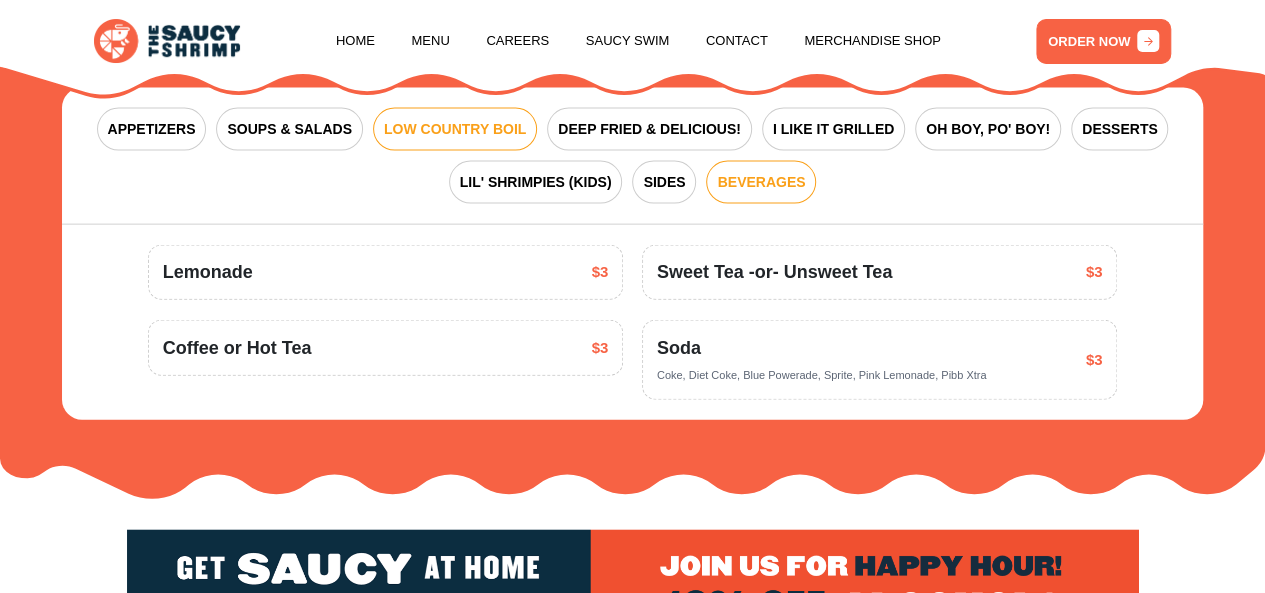 click on "LOW COUNTRY BOIL" at bounding box center [152, 129] 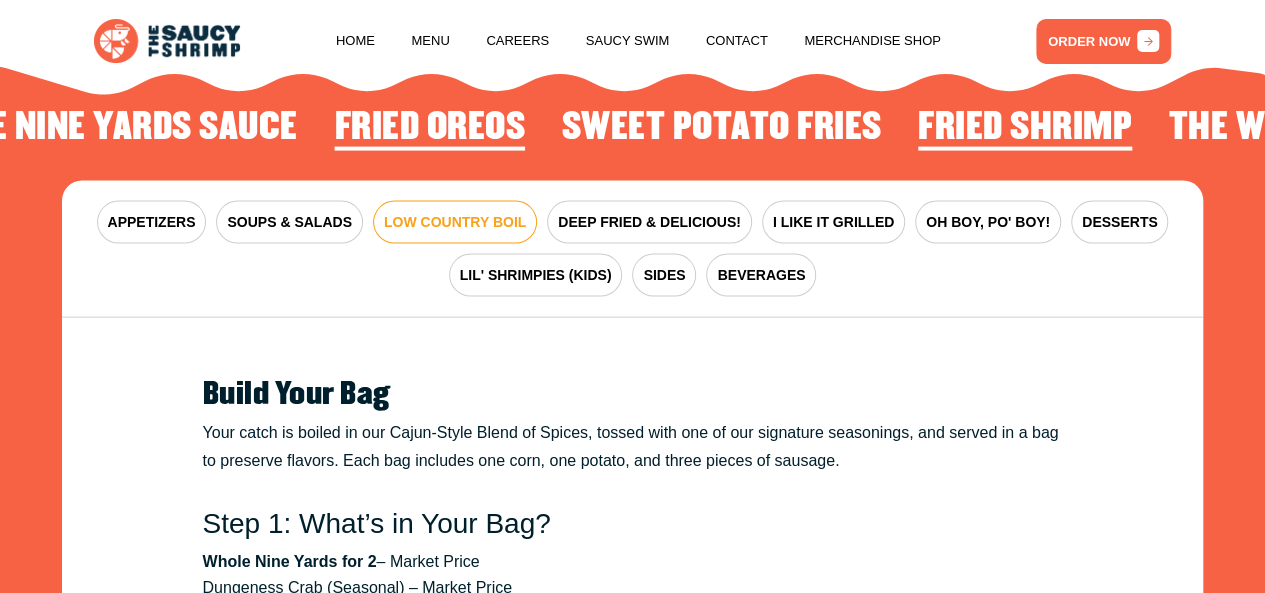 scroll, scrollTop: 2024, scrollLeft: 0, axis: vertical 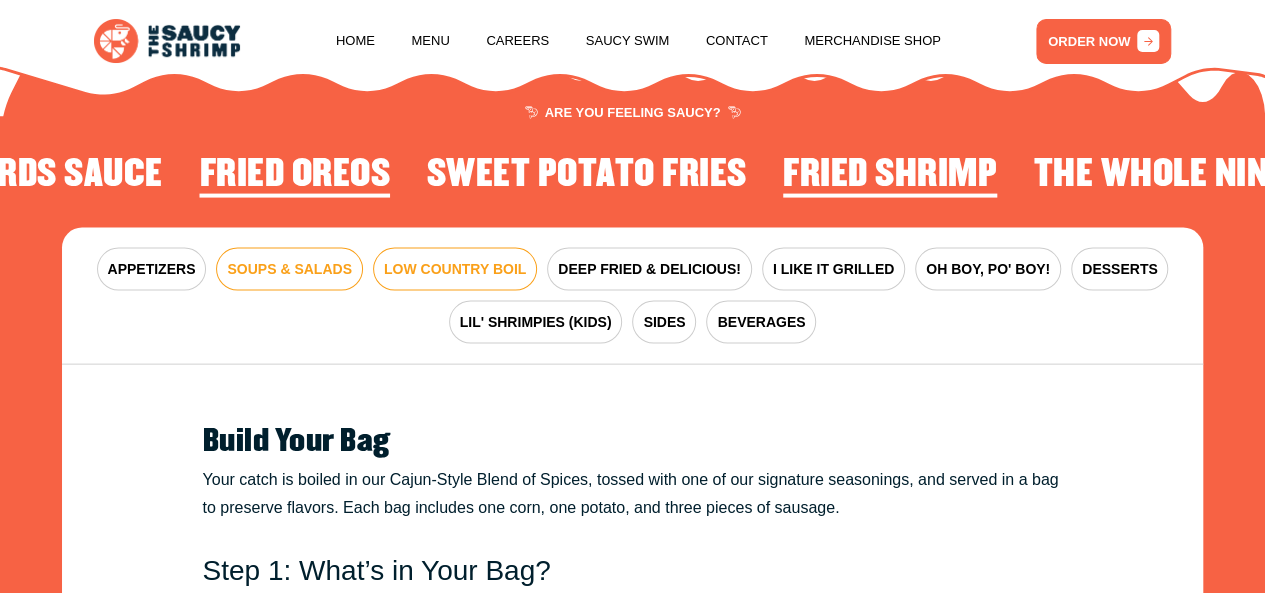 click on "SOUPS & SALADS" at bounding box center (152, 269) 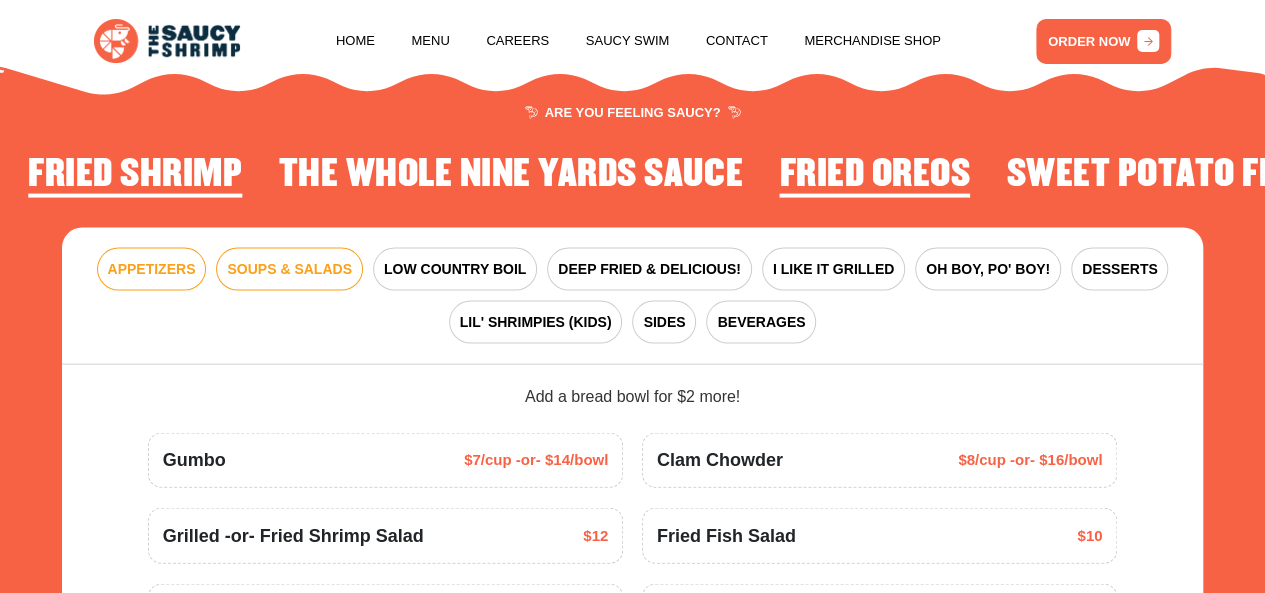 click on "APPETIZERS" at bounding box center (152, 269) 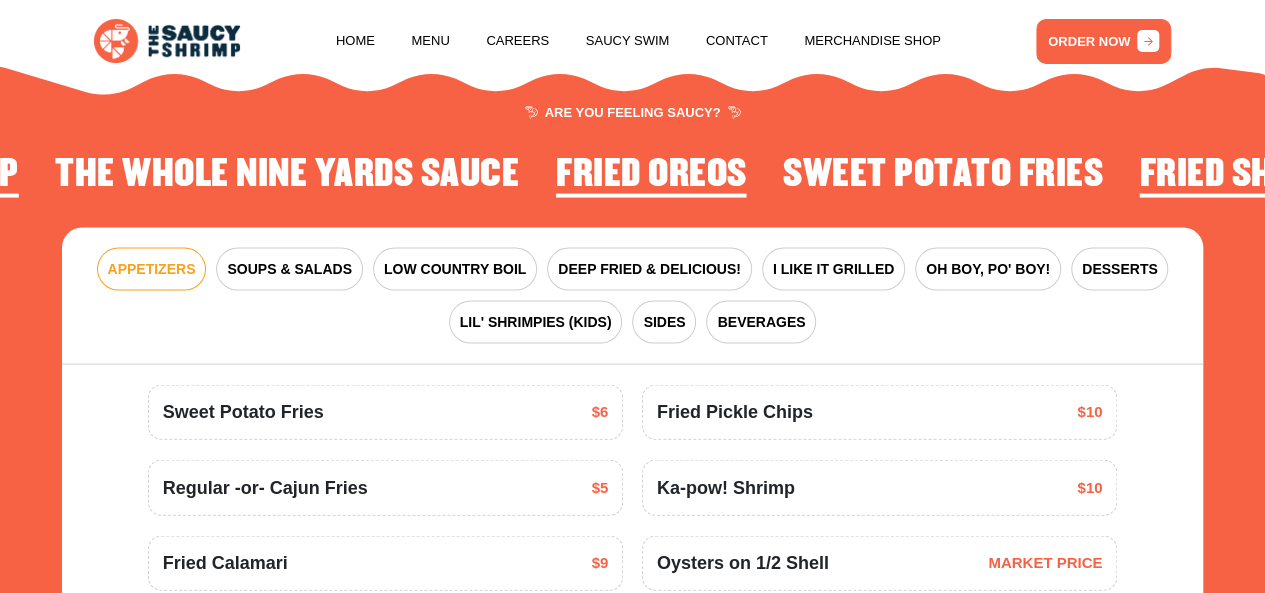 click on "APPETIZERS" at bounding box center [152, 269] 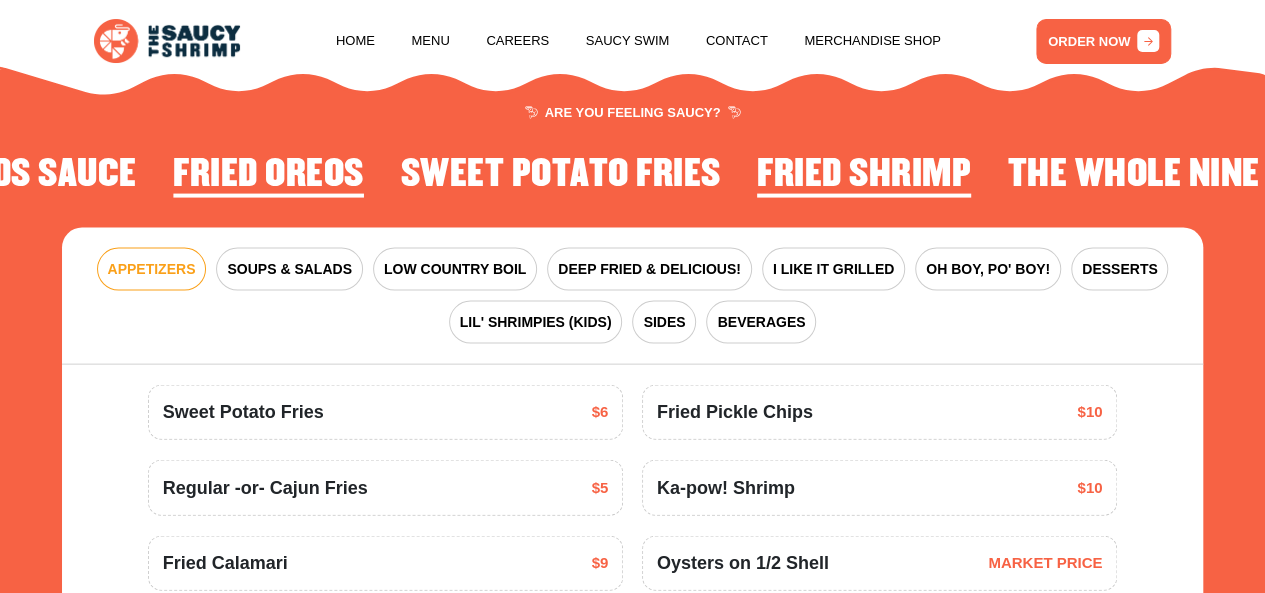 click on "APPETIZERS" at bounding box center (152, 269) 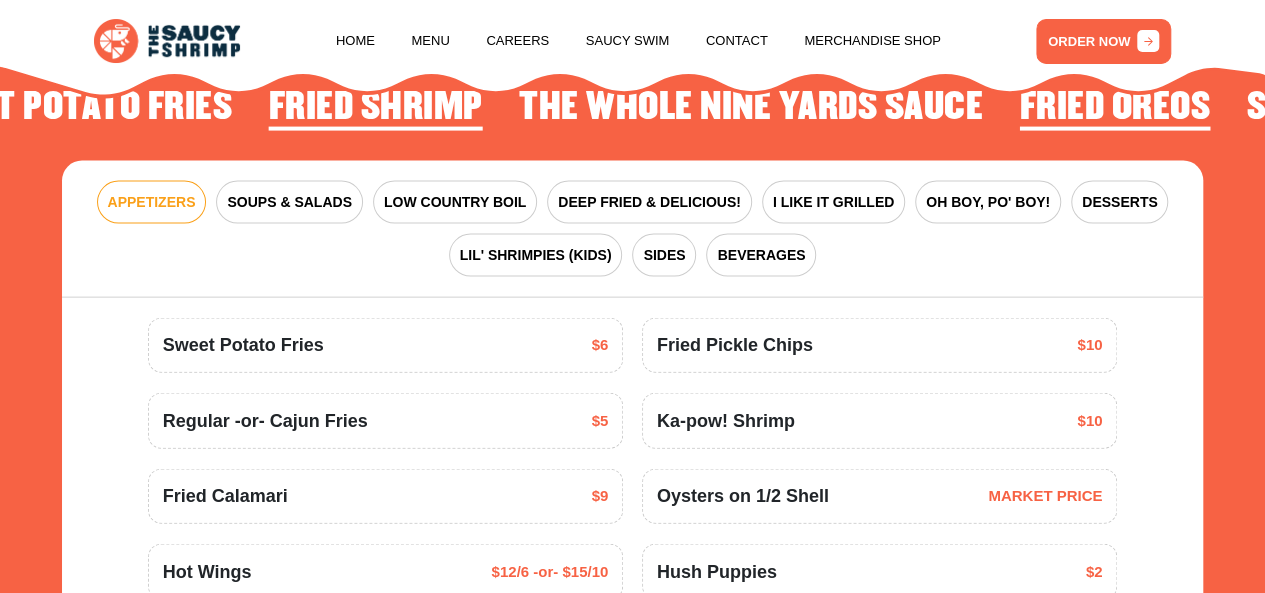scroll, scrollTop: 1924, scrollLeft: 0, axis: vertical 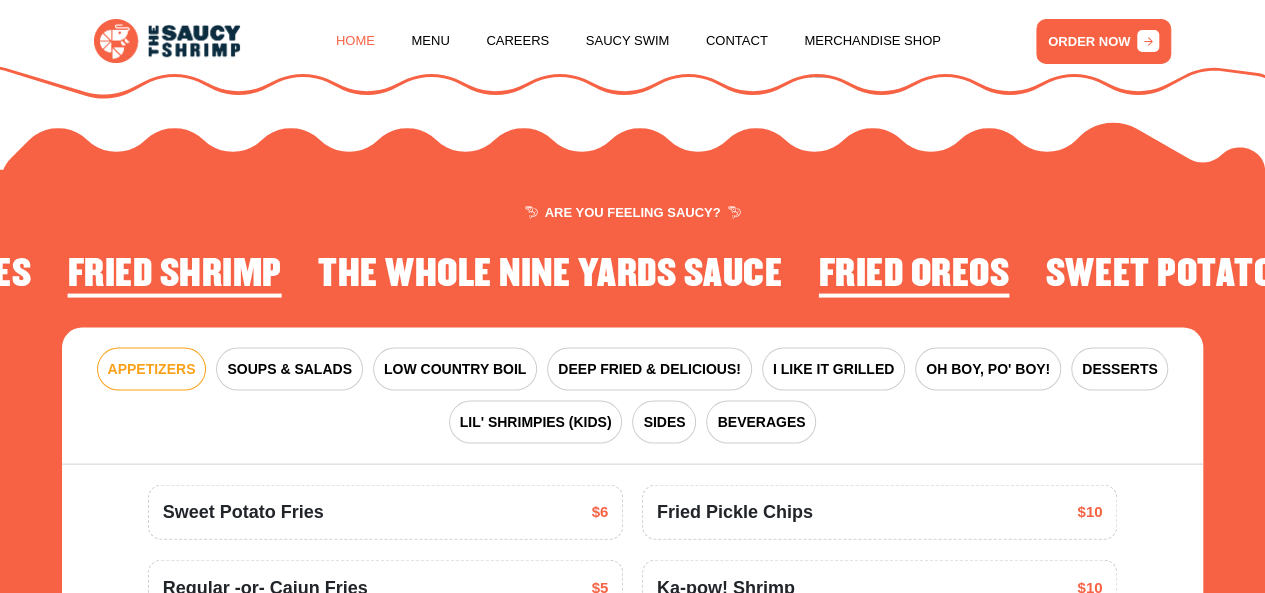 click on "Home" at bounding box center (355, 41) 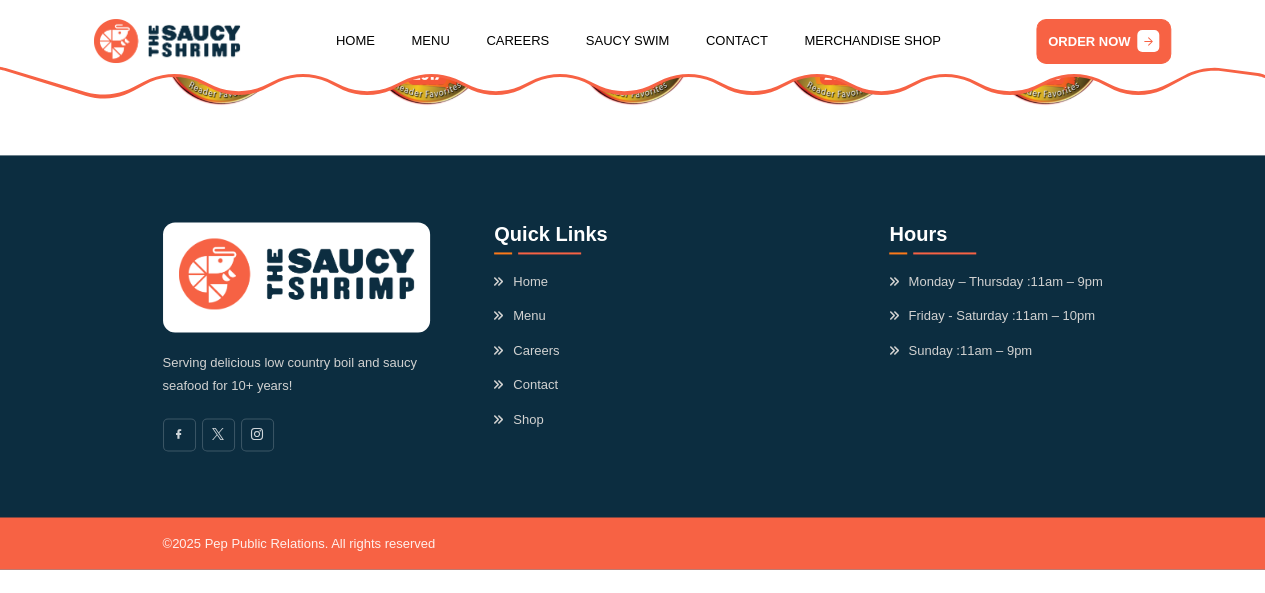 scroll, scrollTop: 5196, scrollLeft: 0, axis: vertical 